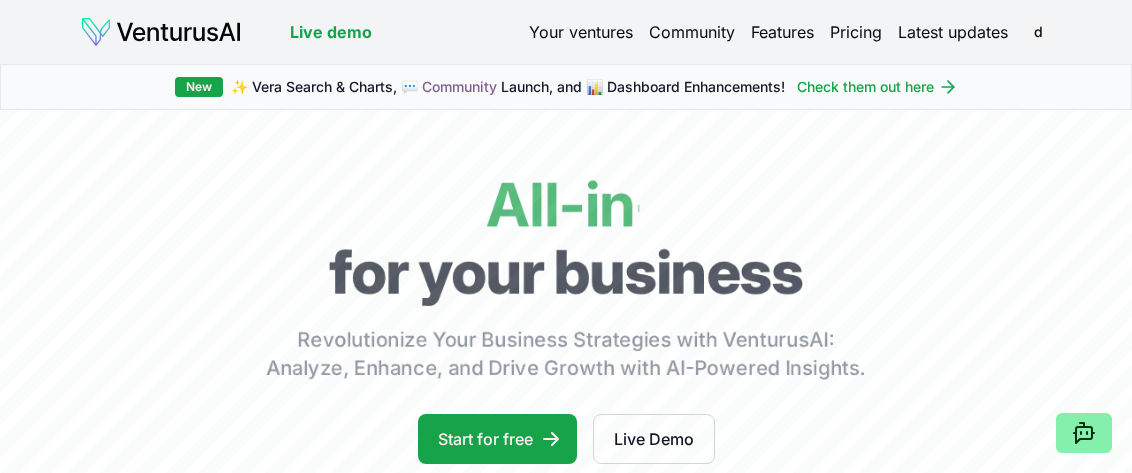 scroll, scrollTop: 0, scrollLeft: 0, axis: both 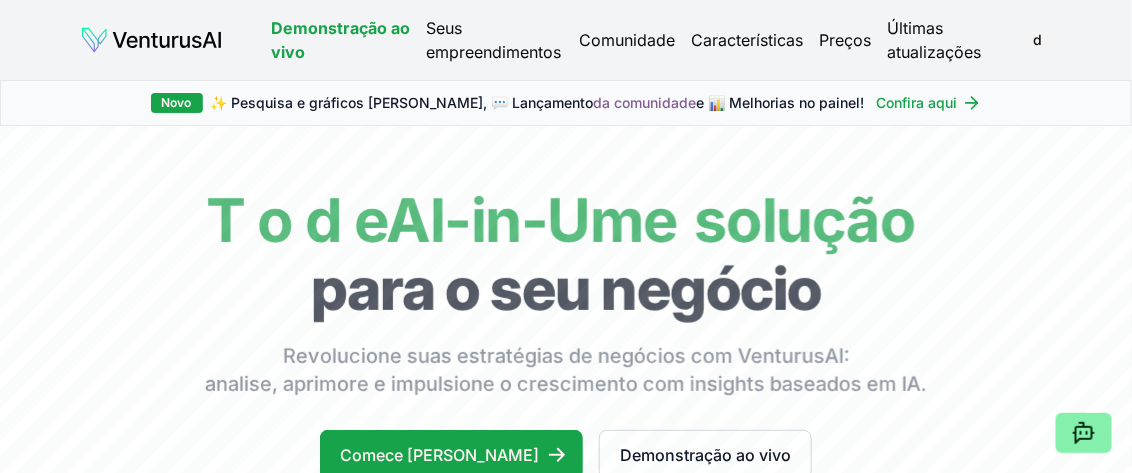click on "Demonstração ao vivo Seus empreendimentos Comunidade Características Preços Últimas atualizações d" at bounding box center (566, 40) 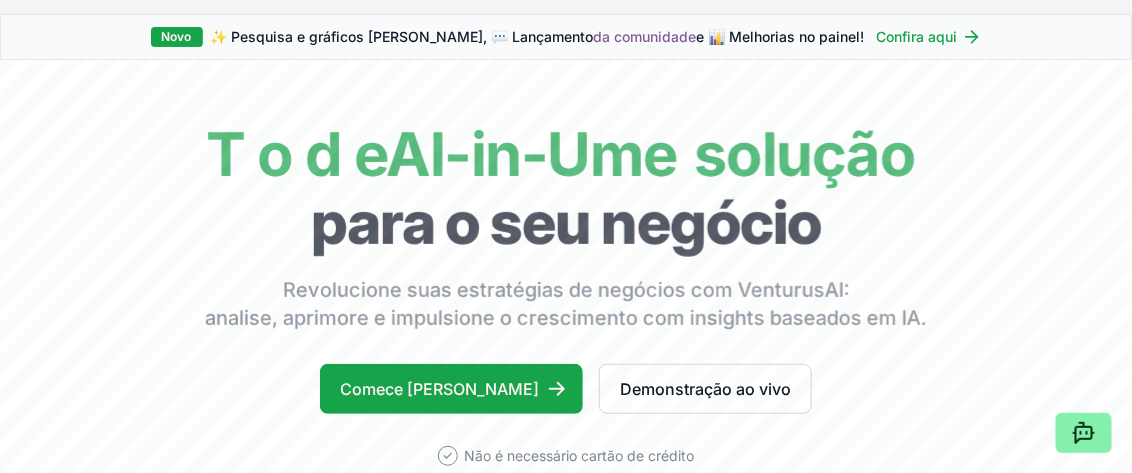 scroll, scrollTop: 133, scrollLeft: 0, axis: vertical 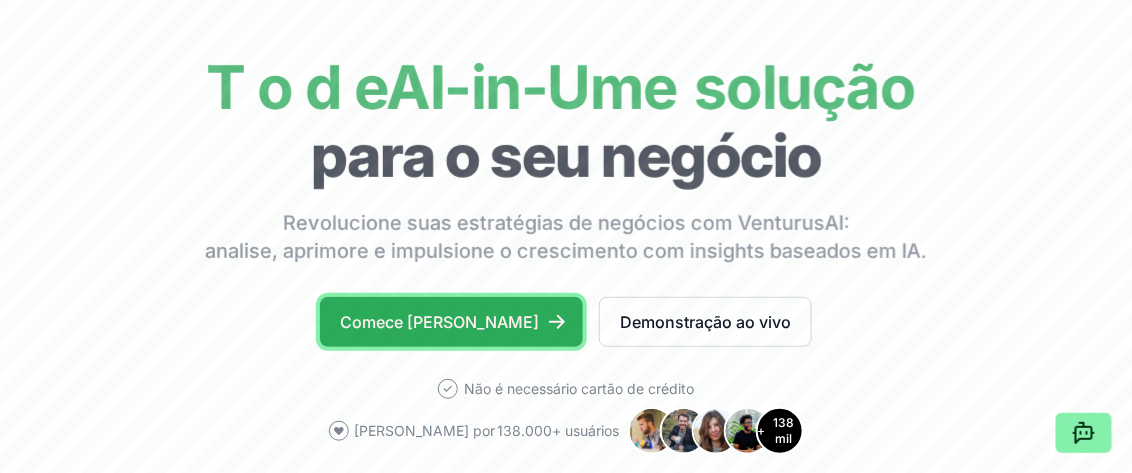 click on "Comece [PERSON_NAME]" at bounding box center [439, 322] 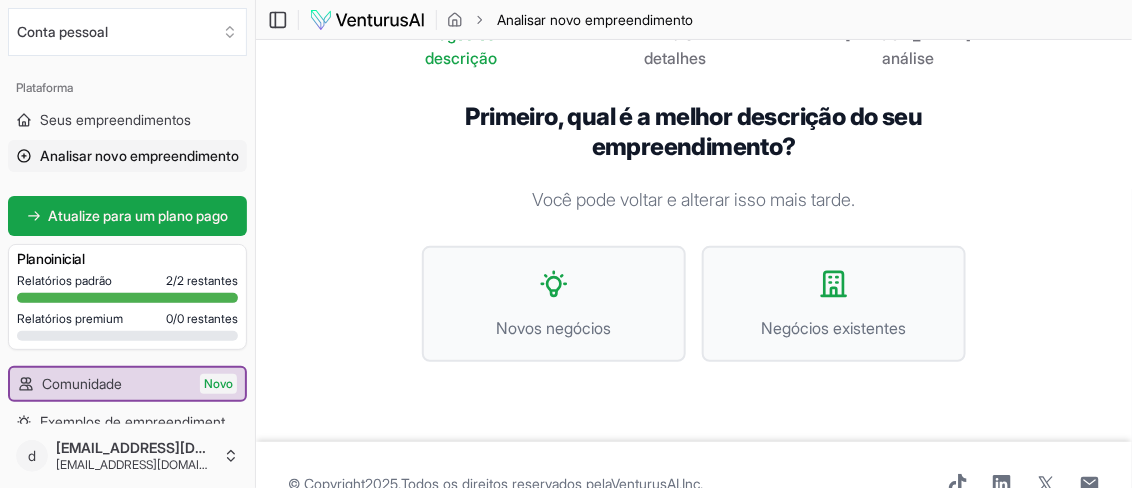 scroll, scrollTop: 79, scrollLeft: 0, axis: vertical 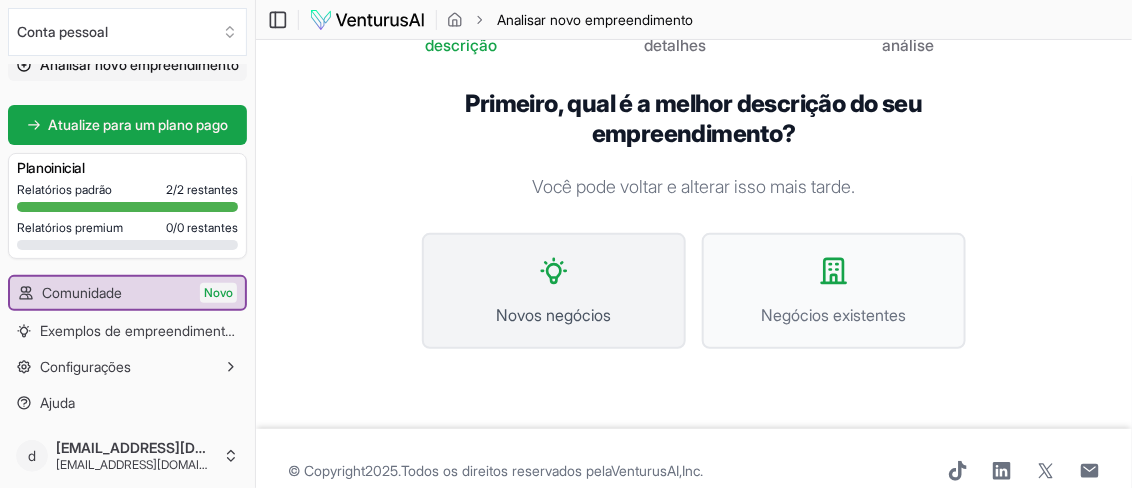 click on "Novos negócios" at bounding box center [554, 291] 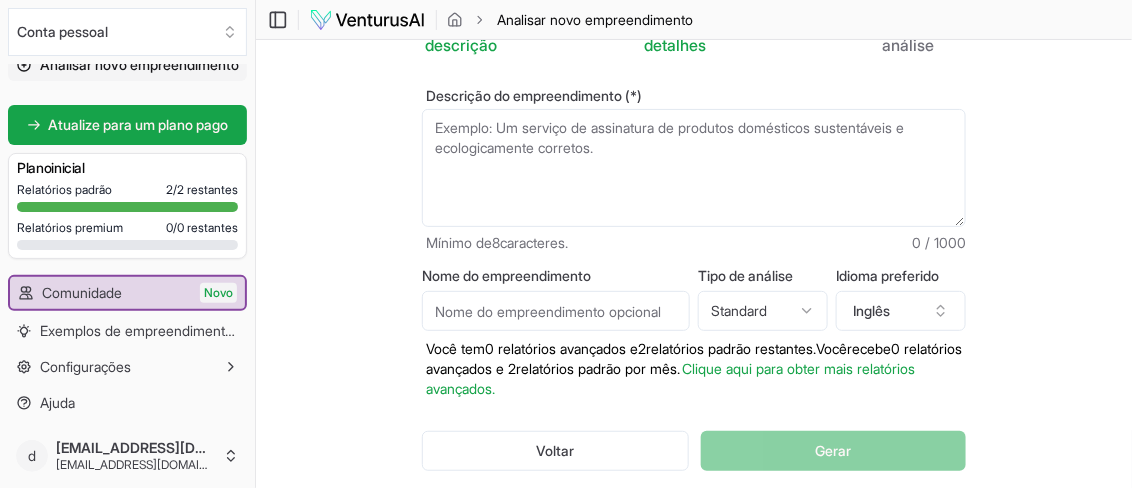 click on "Valorizamos sua privacidade Utilizamos cookies para aprimorar sua experiência de navegação, veicular anúncios ou conteúdo personalizado e analisar nosso tráfego. Ao clicar em "Aceitar todos", você concorda com o uso de cookies. Personalizar    Aceitar tudo Personalizar preferências de consentimento   Utilizamos cookies para ajudar você a navegar com eficiência e executar determinadas funções. Você encontrará informações detalhadas sobre todos os cookies [PERSON_NAME] categoria de consentimento abaixo. The cookies that are categorized as "Necessary" are stored on your browser as they are essential for enabling the basic functionalities of the site. ...  Show more Necessary Always Active Necessary cookies are required to enable the basic features of this site, such as providing secure log-in or adjusting your consent preferences. These cookies do not store any personally identifiable data. Cookie cookieyes-consent Duration 1 year Description Cookie __cf_bm Duration 1 hour Description Cookie _cfuvid" at bounding box center (566, 165) 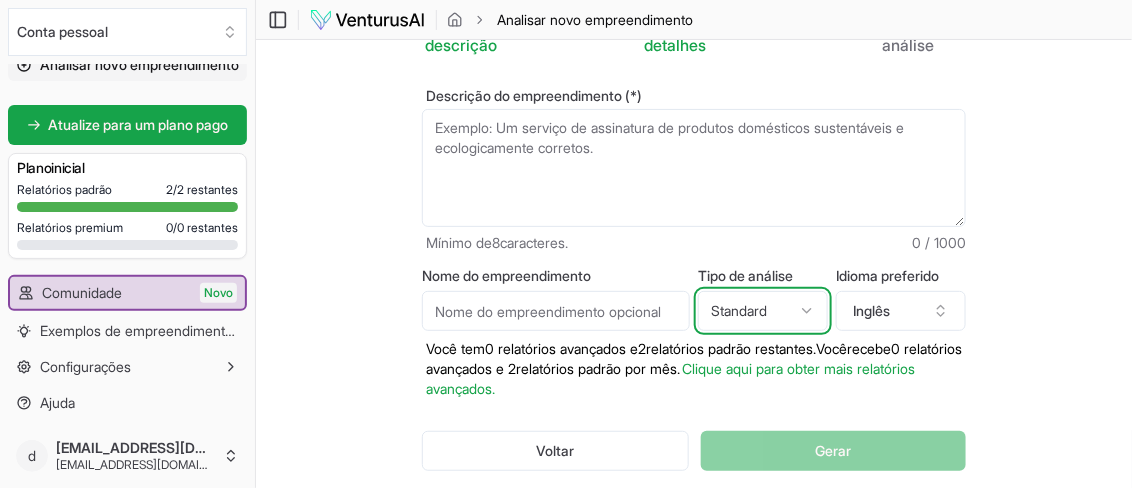 click on "Valorizamos sua privacidade Utilizamos cookies para aprimorar sua experiência de navegação, veicular anúncios ou conteúdo personalizado e analisar nosso tráfego. Ao clicar em "Aceitar todos", você concorda com o uso de cookies. Personalizar    Aceitar tudo Personalizar preferências de consentimento   Utilizamos cookies para ajudar você a navegar com eficiência e executar determinadas funções. Você encontrará informações detalhadas sobre todos os cookies [PERSON_NAME] categoria de consentimento abaixo. The cookies that are categorized as "Necessary" are stored on your browser as they are essential for enabling the basic functionalities of the site. ...  Show more Necessary Always Active Necessary cookies are required to enable the basic features of this site, such as providing secure log-in or adjusting your consent preferences. These cookies do not store any personally identifiable data. Cookie cookieyes-consent Duration 1 year Description Cookie __cf_bm Duration 1 hour Description Cookie _cfuvid" at bounding box center [566, 165] 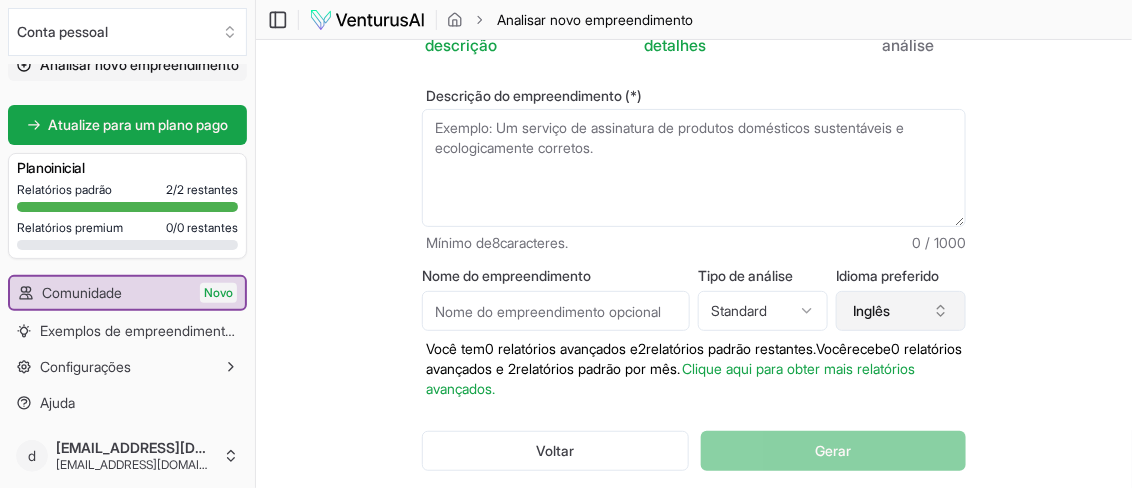 click 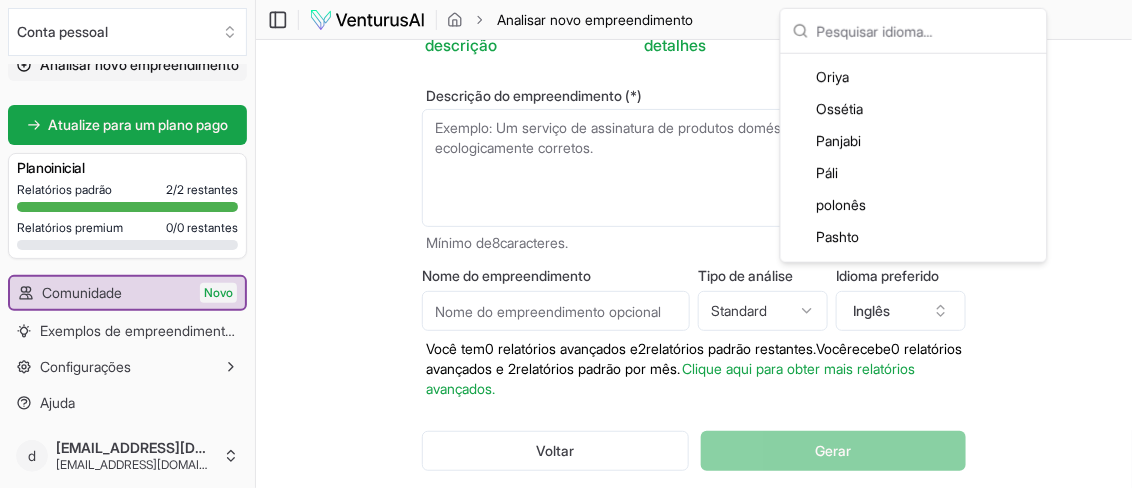 scroll, scrollTop: 3999, scrollLeft: 0, axis: vertical 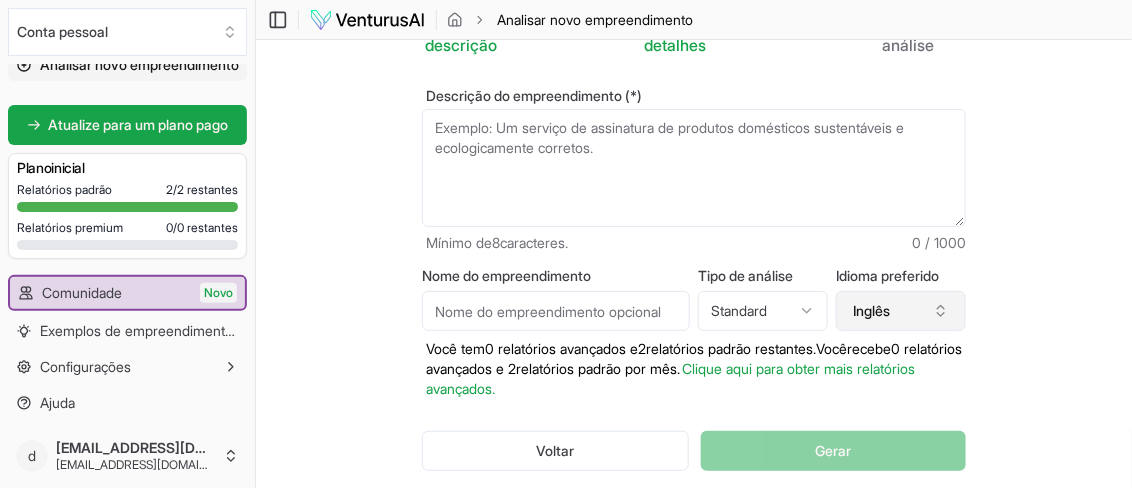 click 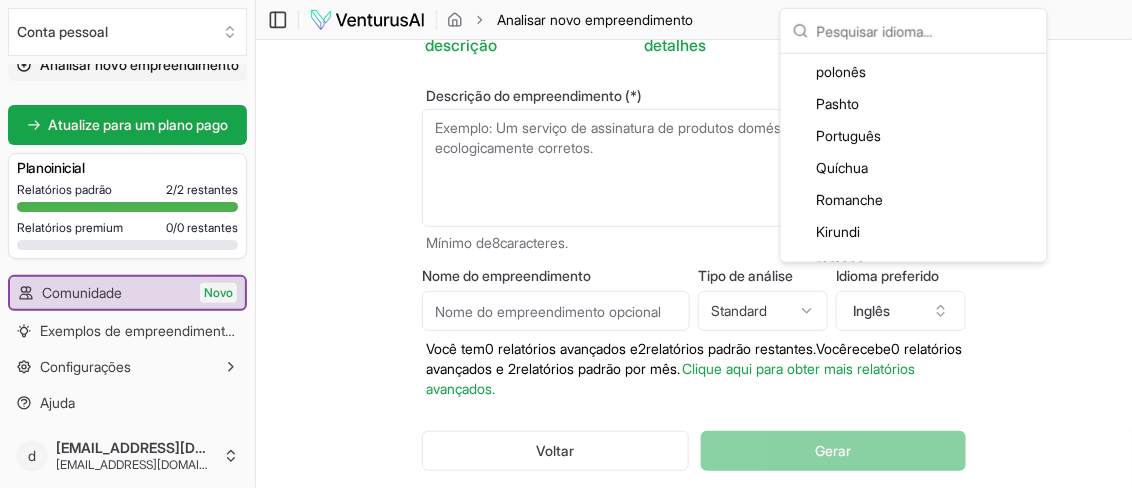 scroll, scrollTop: 4133, scrollLeft: 0, axis: vertical 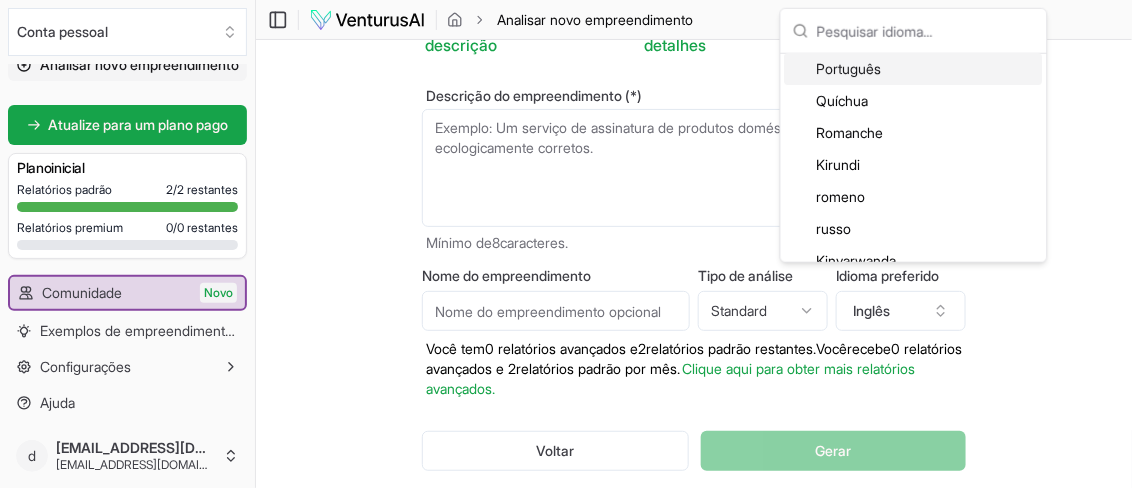 click on "Português" at bounding box center (849, 68) 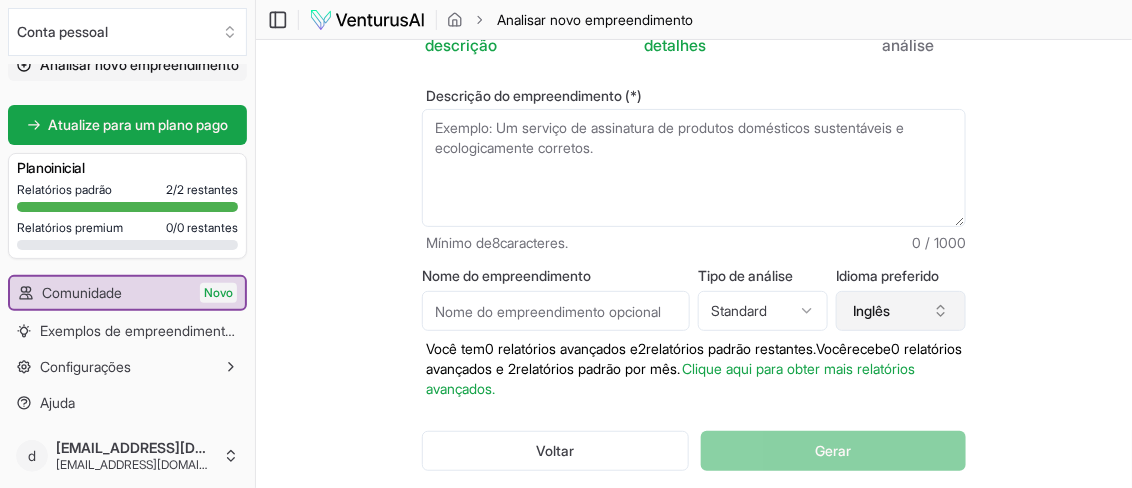 click 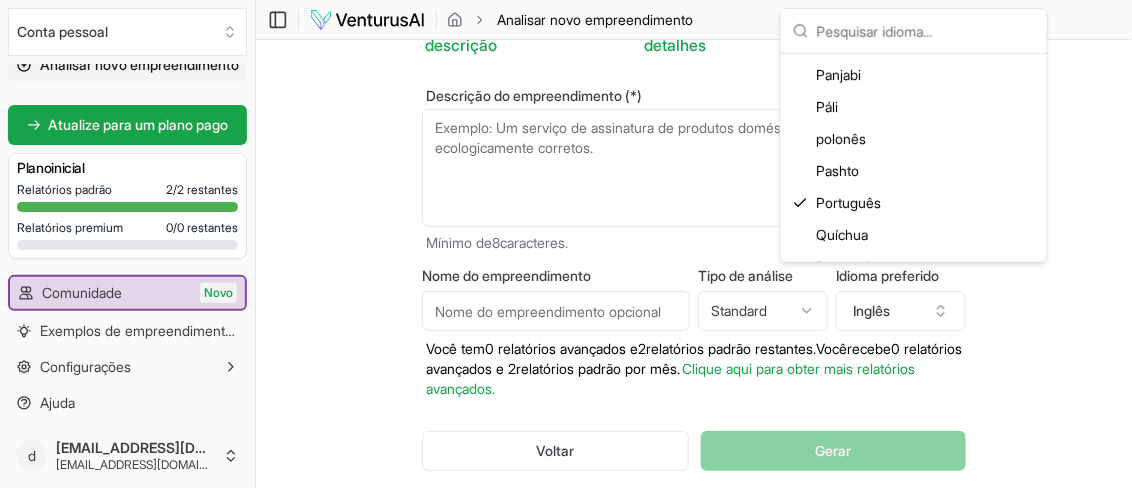 scroll, scrollTop: 4066, scrollLeft: 0, axis: vertical 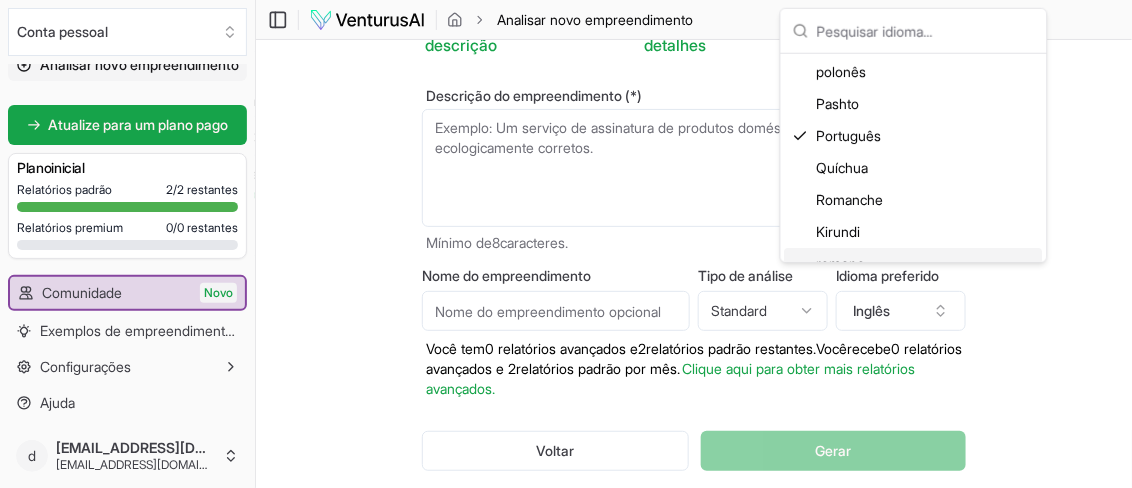 click on "Negócios   descrição 2 Mais   detalhes 3 Seu   análise Descrição do empreendimento (*) Mínimo de  8  caracteres. 0 / 1000 Nome do empreendimento Tipo de análise Standard Advanced Standard Idioma preferido Inglês Você tem  0    relatórios avançados    e  2  relatórios padrão restantes.  Você  recebe  0    relatórios avançados e    2  relatórios padrão por mês.  Clique aqui para obter mais relatórios avançados. Voltar Gerar" at bounding box center [694, 256] 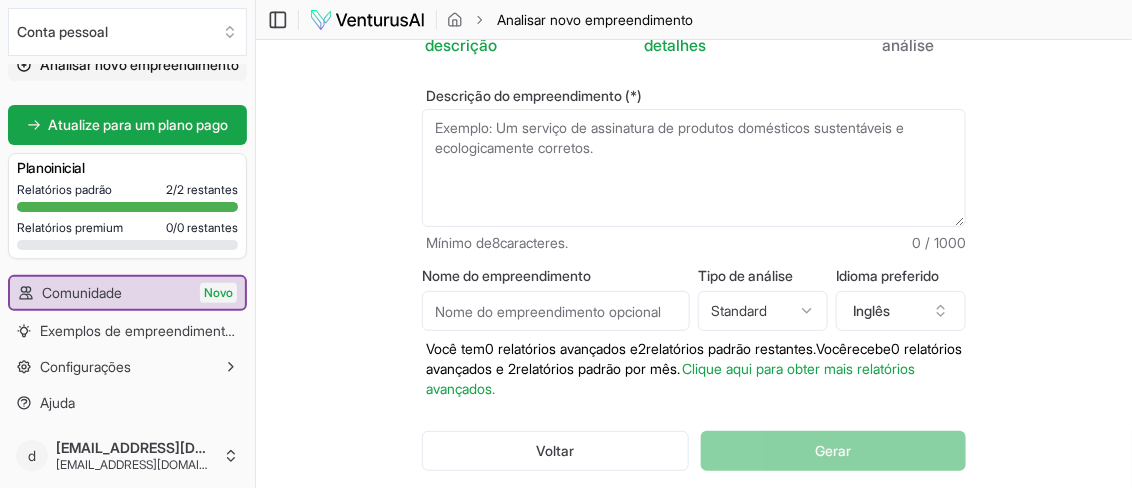 click on "Nome do empreendimento" at bounding box center (556, 311) 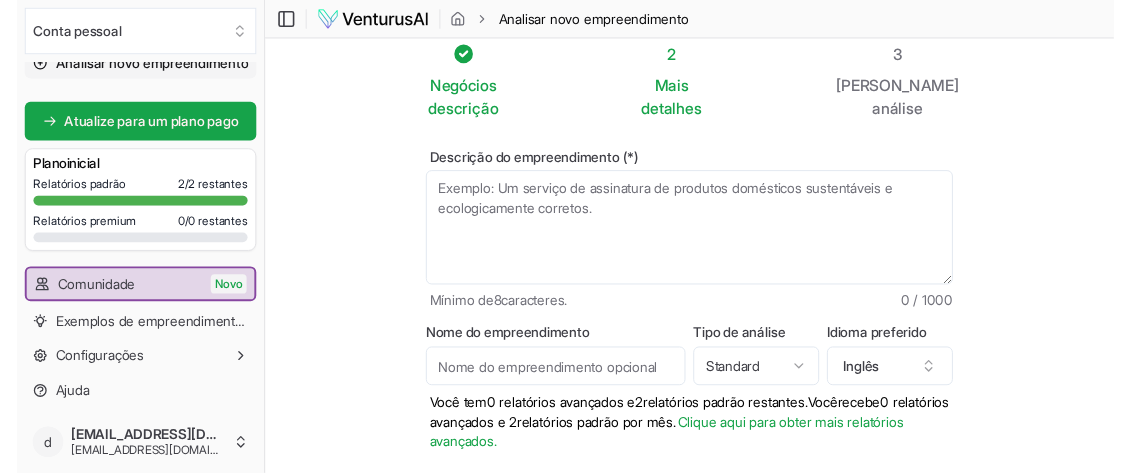 scroll, scrollTop: 0, scrollLeft: 0, axis: both 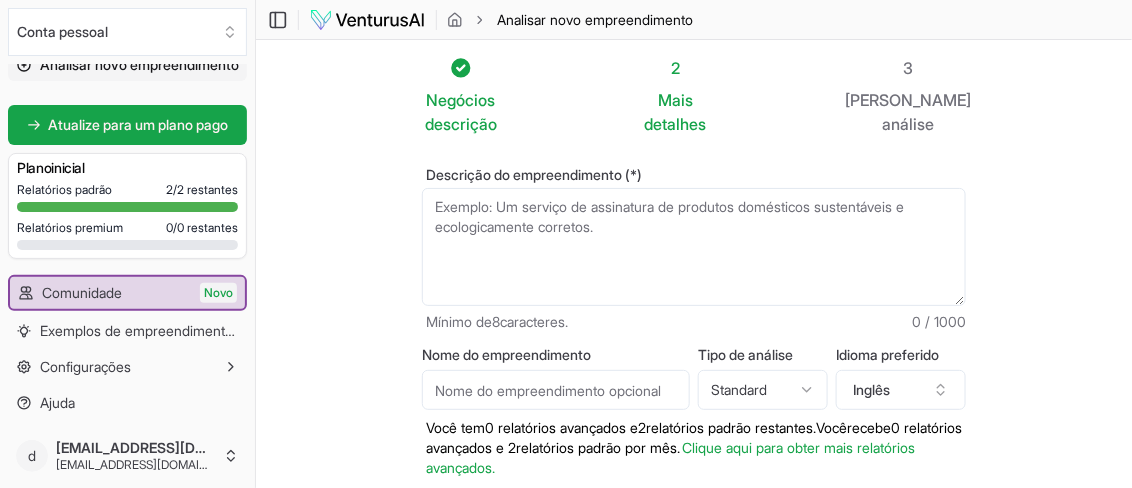 click at bounding box center (367, 20) 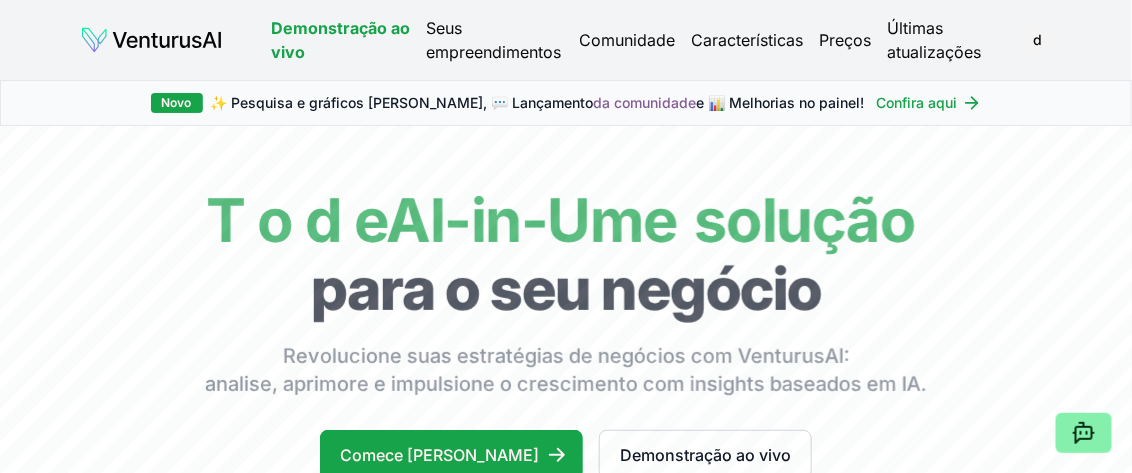 scroll, scrollTop: 133, scrollLeft: 0, axis: vertical 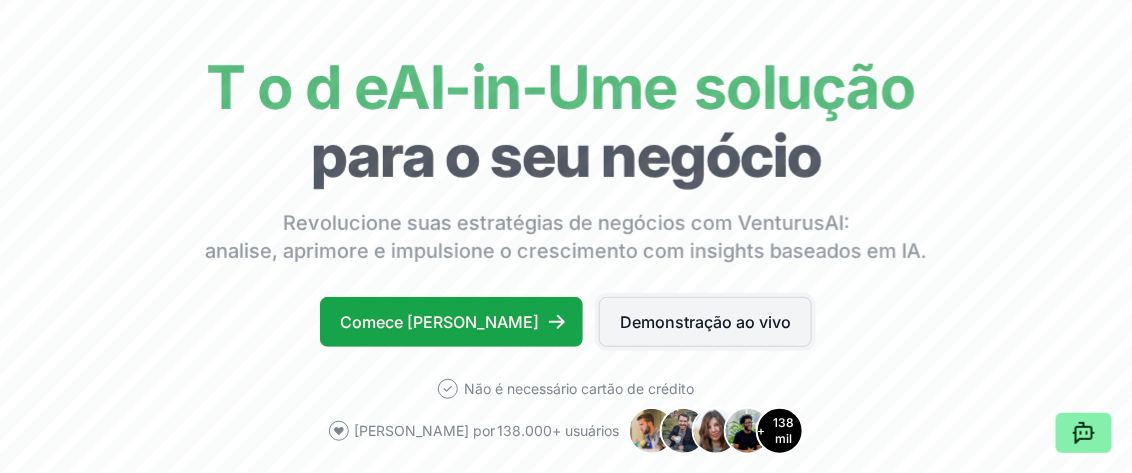 click on "Demonstração ao vivo" at bounding box center (705, 322) 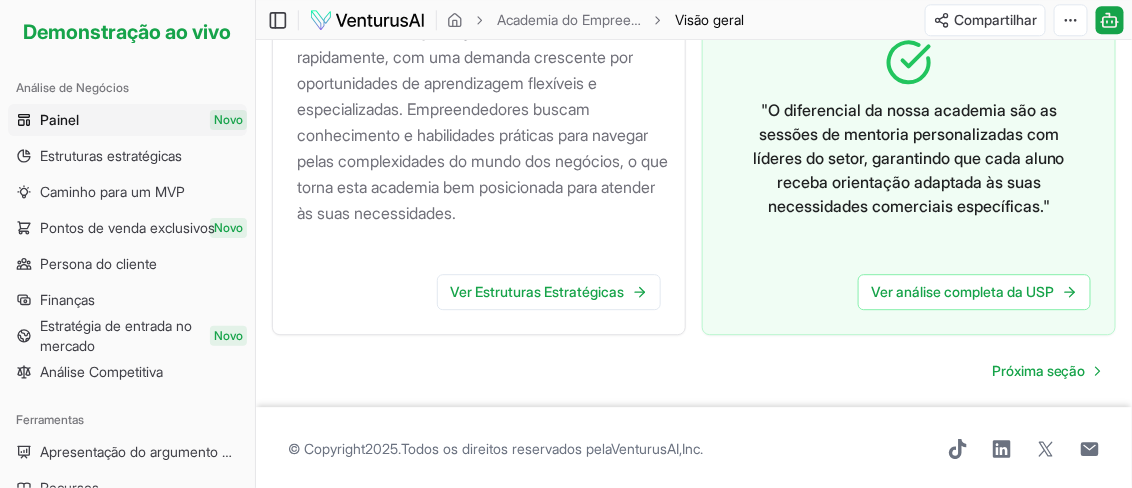 scroll, scrollTop: 1284, scrollLeft: 0, axis: vertical 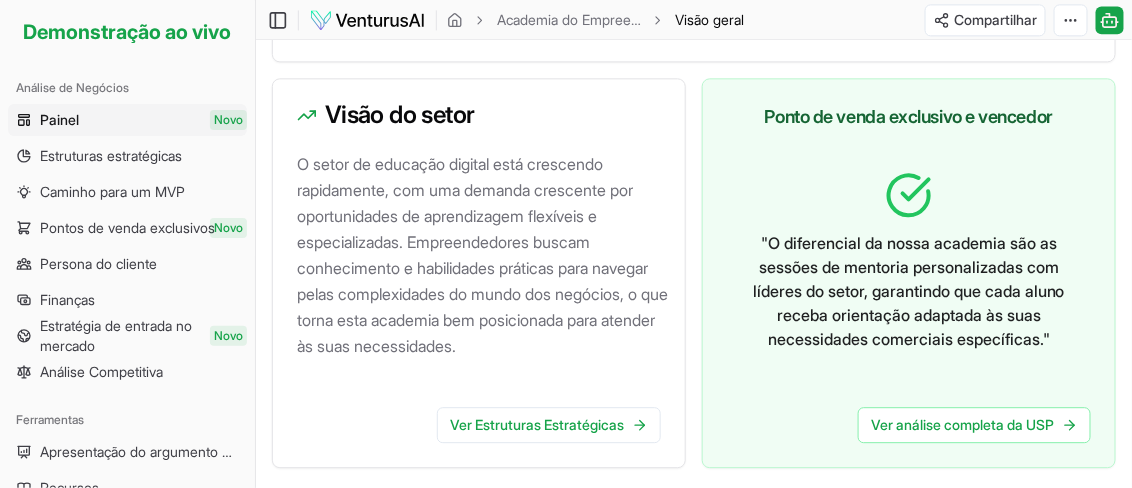 click on "Painel" at bounding box center (59, 119) 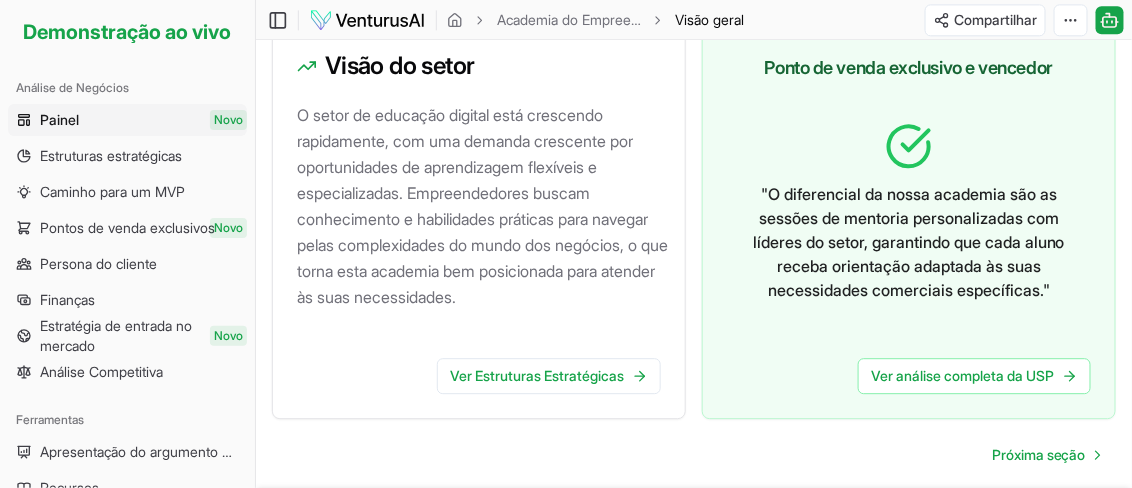 scroll, scrollTop: 1400, scrollLeft: 0, axis: vertical 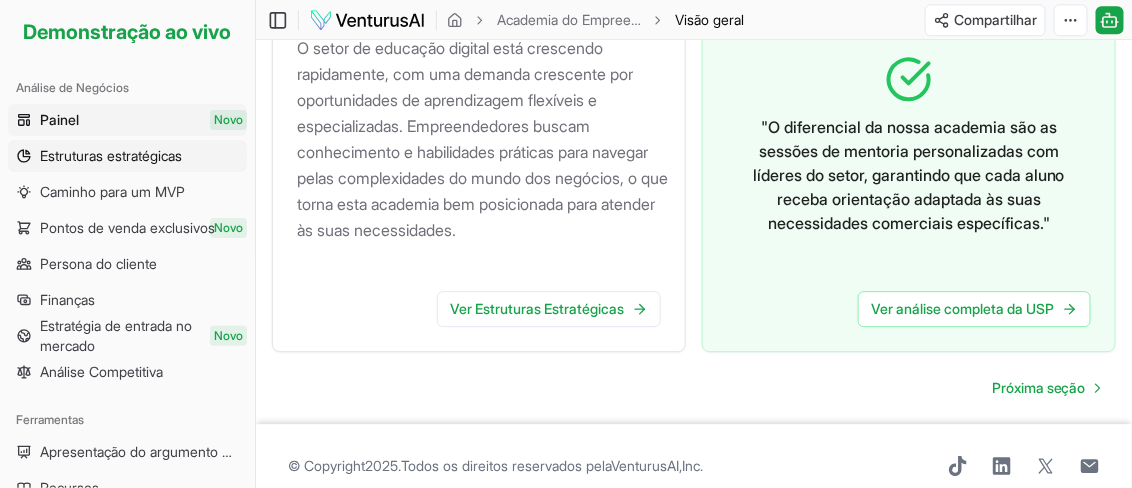 click on "Estruturas estratégicas" at bounding box center (111, 155) 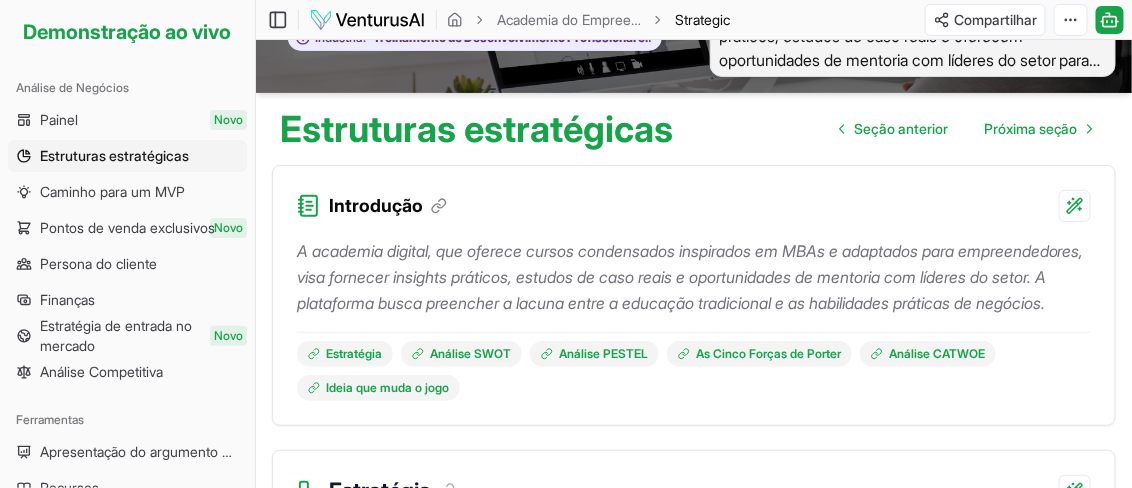 scroll, scrollTop: 199, scrollLeft: 0, axis: vertical 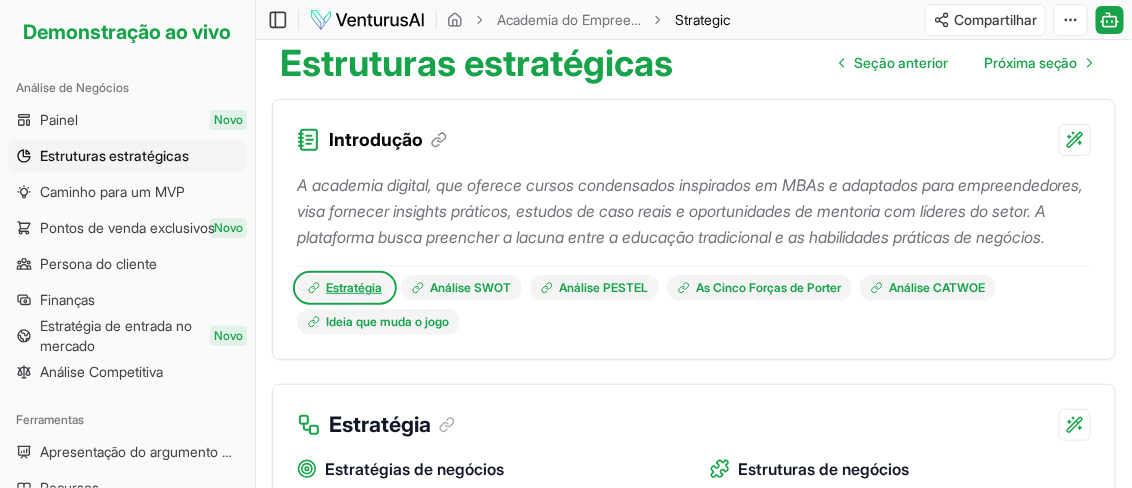 click on "Estratégia" at bounding box center (354, 287) 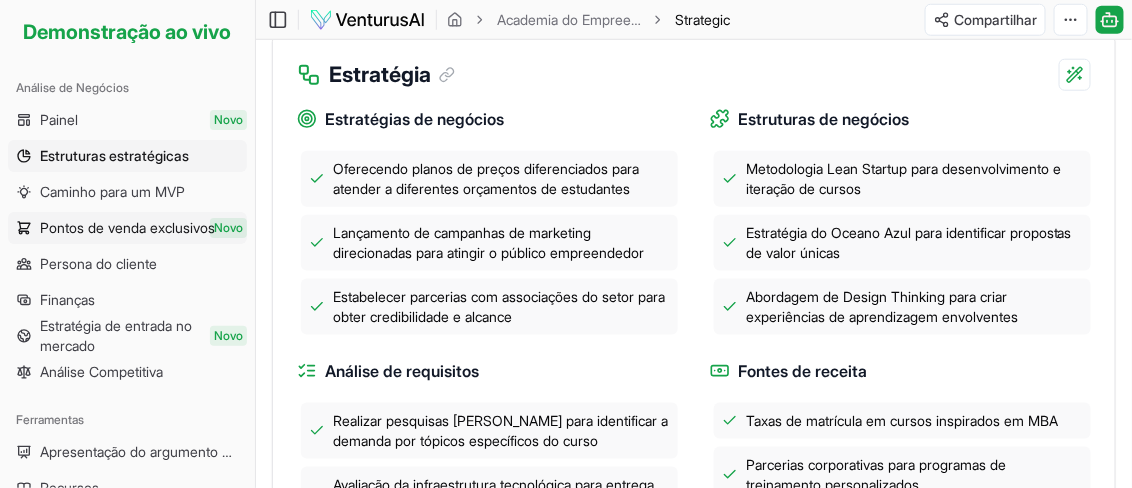 click on "Pontos de venda exclusivos" at bounding box center (127, 227) 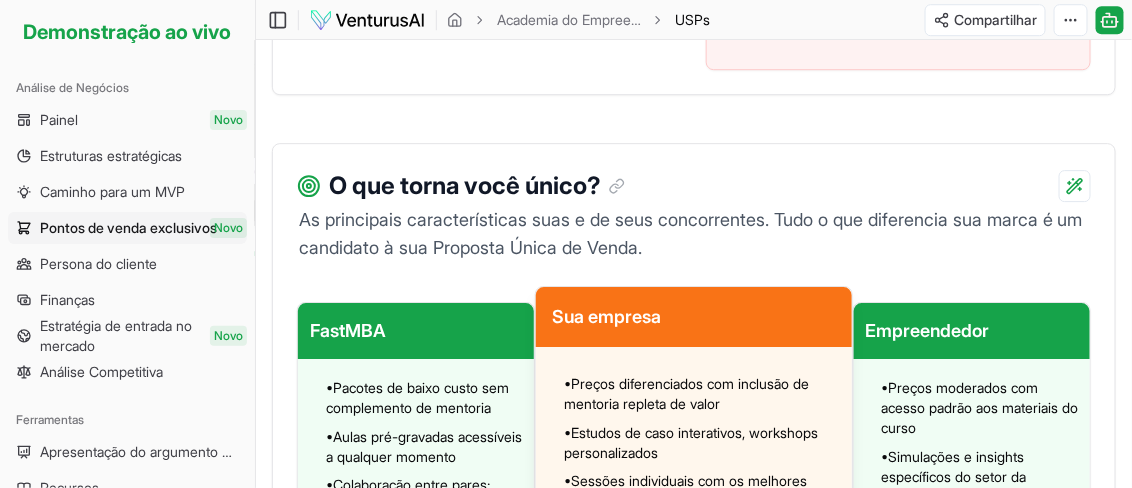 scroll, scrollTop: 1733, scrollLeft: 0, axis: vertical 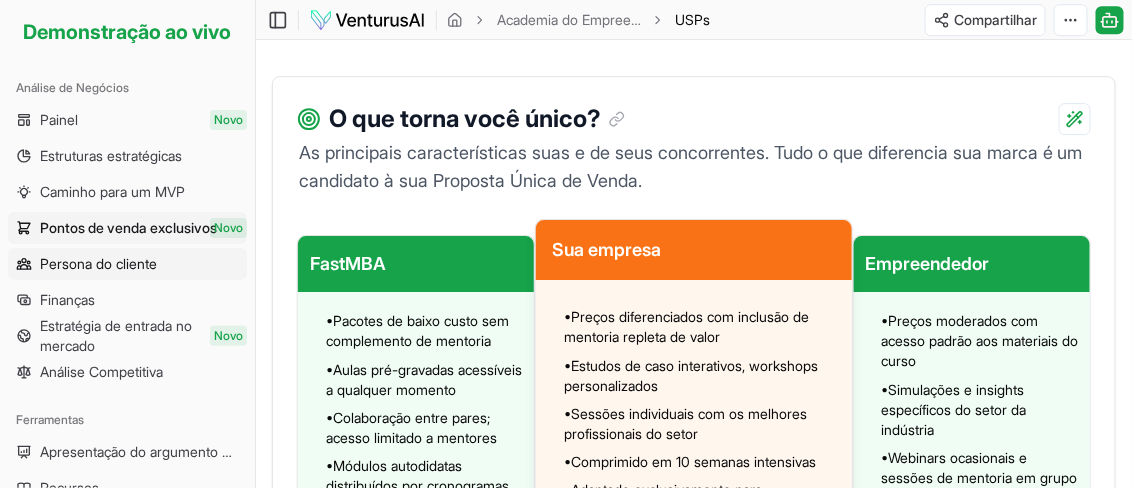 click on "Persona do cliente" at bounding box center (98, 263) 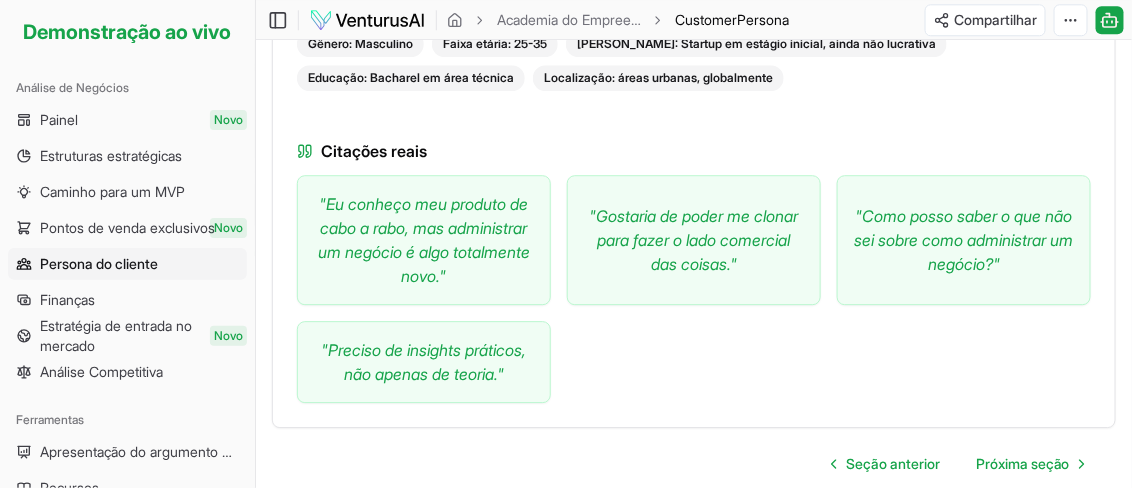 scroll, scrollTop: 1577, scrollLeft: 0, axis: vertical 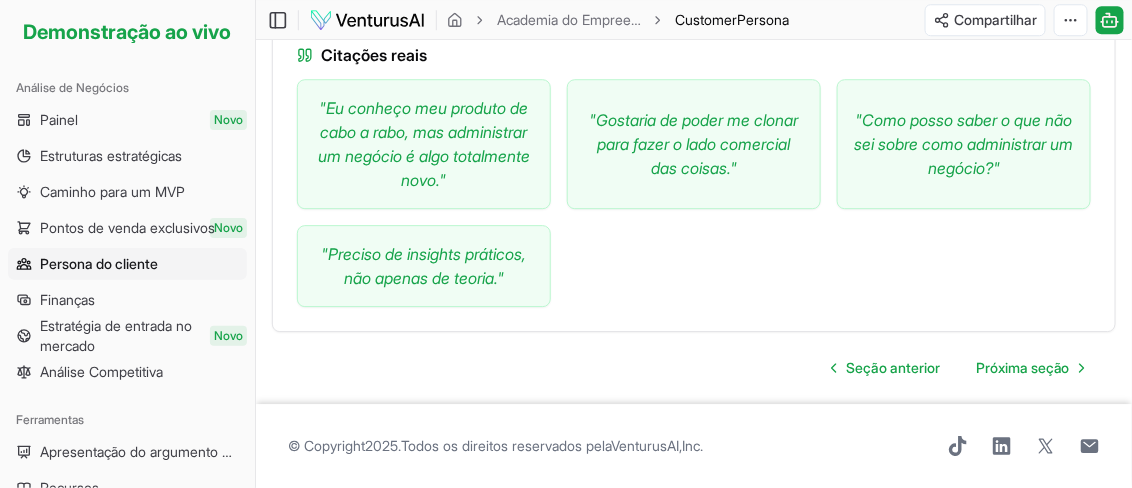 drag, startPoint x: 1028, startPoint y: 366, endPoint x: 1022, endPoint y: 341, distance: 25.70992 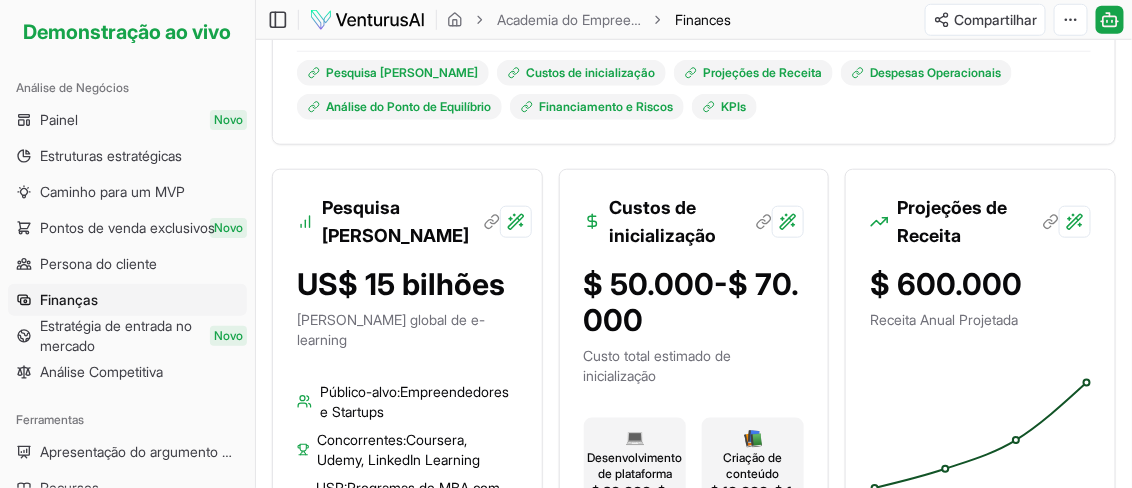 scroll, scrollTop: 600, scrollLeft: 0, axis: vertical 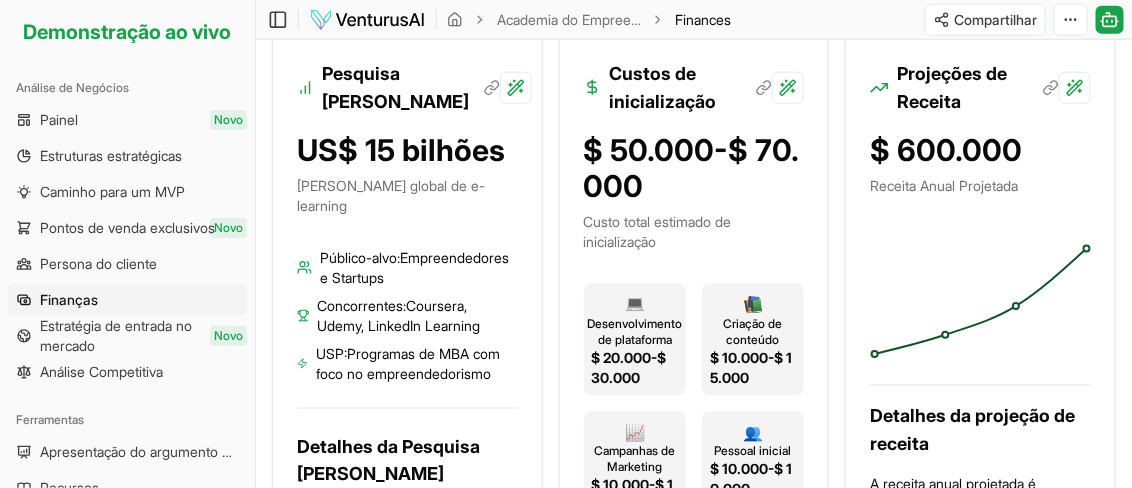 click at bounding box center [367, 20] 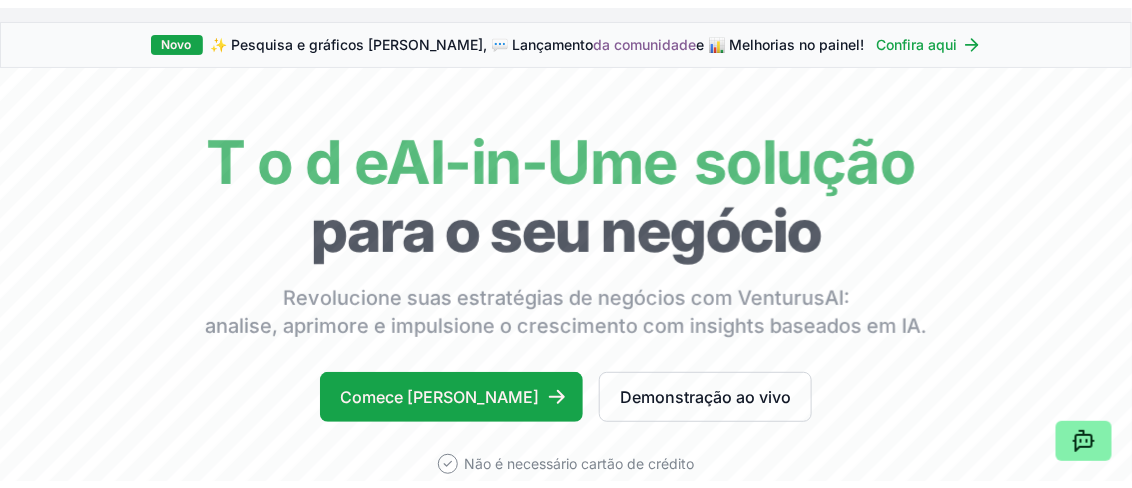 scroll, scrollTop: 0, scrollLeft: 0, axis: both 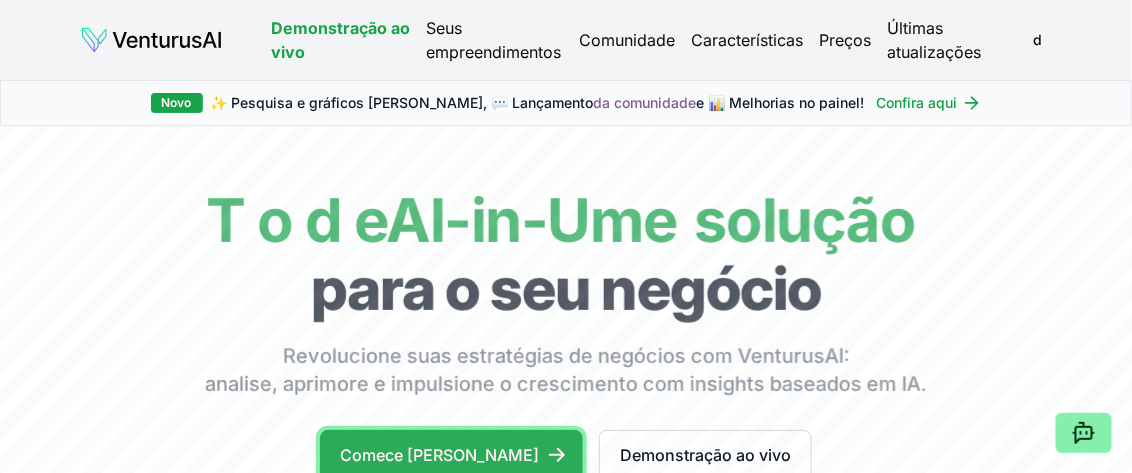 click on "Comece [PERSON_NAME]" at bounding box center [439, 455] 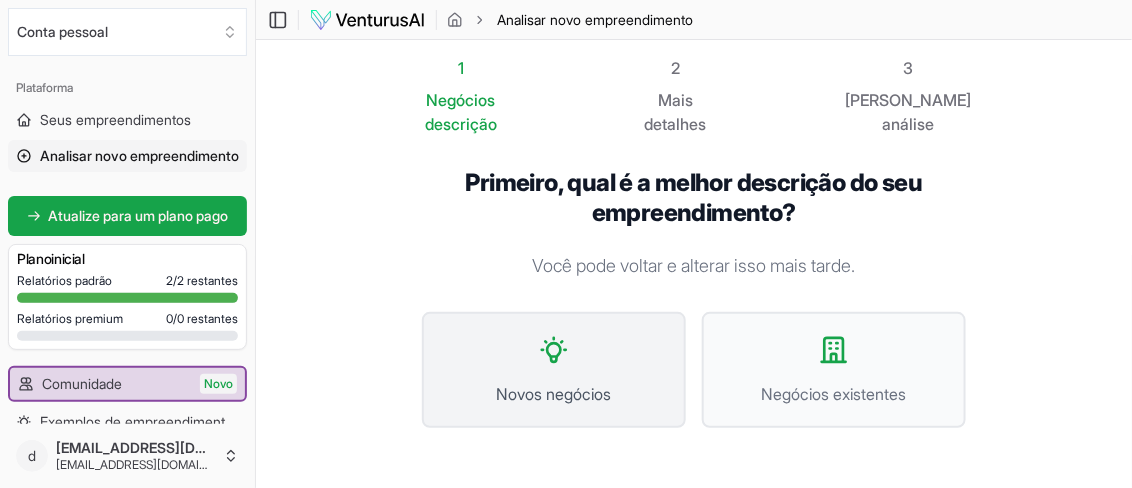 click on "Novos negócios" at bounding box center [554, 370] 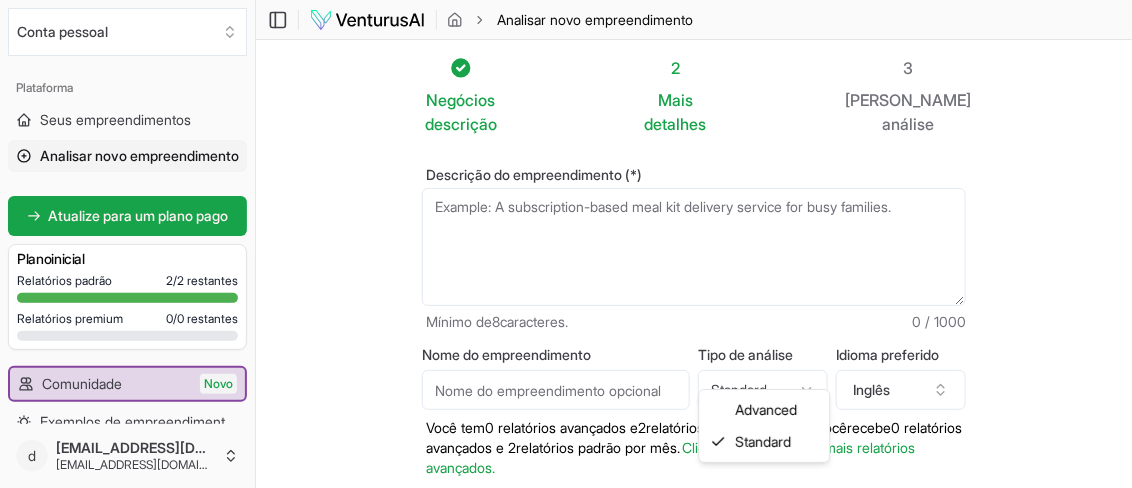 click on "Valorizamos sua privacidade Utilizamos cookies para aprimorar sua experiência de navegação, veicular anúncios ou conteúdo personalizado e analisar nosso tráfego. Ao clicar em "Aceitar todos", você concorda com o uso de cookies. Personalizar    Aceitar tudo Personalizar preferências de consentimento   Utilizamos cookies para ajudar você a navegar com eficiência e executar determinadas funções. Você encontrará informações detalhadas sobre todos os cookies [PERSON_NAME] categoria de consentimento abaixo. The cookies that are categorized as "Necessary" are stored on your browser as they are essential for enabling the basic functionalities of the site. ...  Show more Necessary Always Active Necessary cookies are required to enable the basic features of this site, such as providing secure log-in or adjusting your consent preferences. These cookies do not store any personally identifiable data. Cookie cookieyes-consent Duration 1 year Description Cookie __cf_bm Duration 1 hour Description Cookie _cfuvid" at bounding box center [566, 244] 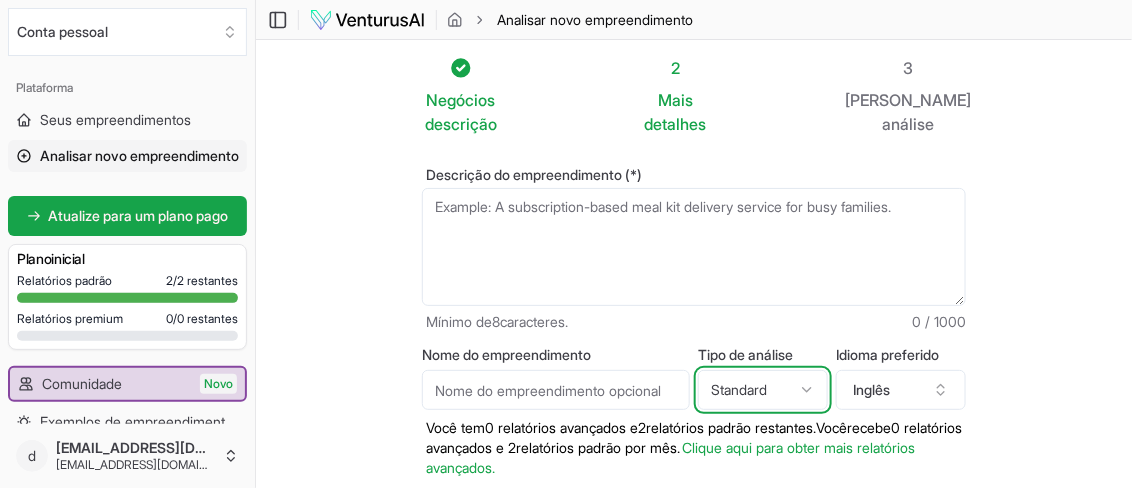 click on "Valorizamos sua privacidade Utilizamos cookies para aprimorar sua experiência de navegação, veicular anúncios ou conteúdo personalizado e analisar nosso tráfego. Ao clicar em "Aceitar todos", você concorda com o uso de cookies. Personalizar    Aceitar tudo Personalizar preferências de consentimento   Utilizamos cookies para ajudar você a navegar com eficiência e executar determinadas funções. Você encontrará informações detalhadas sobre todos os cookies [PERSON_NAME] categoria de consentimento abaixo. The cookies that are categorized as "Necessary" are stored on your browser as they are essential for enabling the basic functionalities of the site. ...  Show more Necessary Always Active Necessary cookies are required to enable the basic features of this site, such as providing secure log-in or adjusting your consent preferences. These cookies do not store any personally identifiable data. Cookie cookieyes-consent Duration 1 year Description Cookie __cf_bm Duration 1 hour Description Cookie _cfuvid" at bounding box center [566, 244] 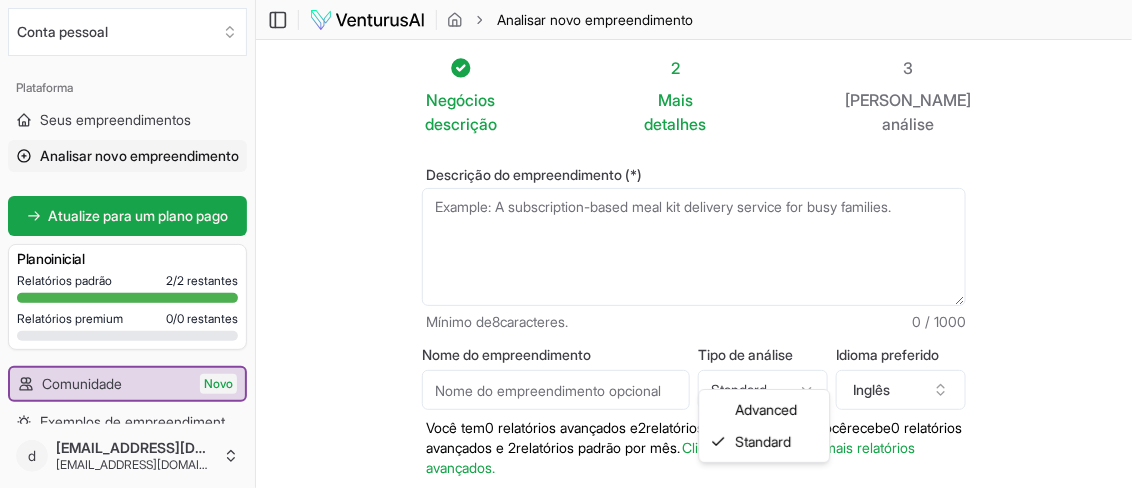 click on "Valorizamos sua privacidade Utilizamos cookies para aprimorar sua experiência de navegação, veicular anúncios ou conteúdo personalizado e analisar nosso tráfego. Ao clicar em "Aceitar todos", você concorda com o uso de cookies. Personalizar    Aceitar tudo Personalizar preferências de consentimento   Utilizamos cookies para ajudar você a navegar com eficiência e executar determinadas funções. Você encontrará informações detalhadas sobre todos os cookies [PERSON_NAME] categoria de consentimento abaixo. The cookies that are categorized as "Necessary" are stored on your browser as they are essential for enabling the basic functionalities of the site. ...  Show more Necessary Always Active Necessary cookies are required to enable the basic features of this site, such as providing secure log-in or adjusting your consent preferences. These cookies do not store any personally identifiable data. Cookie cookieyes-consent Duration 1 year Description Cookie __cf_bm Duration 1 hour Description Cookie _cfuvid" at bounding box center [566, 244] 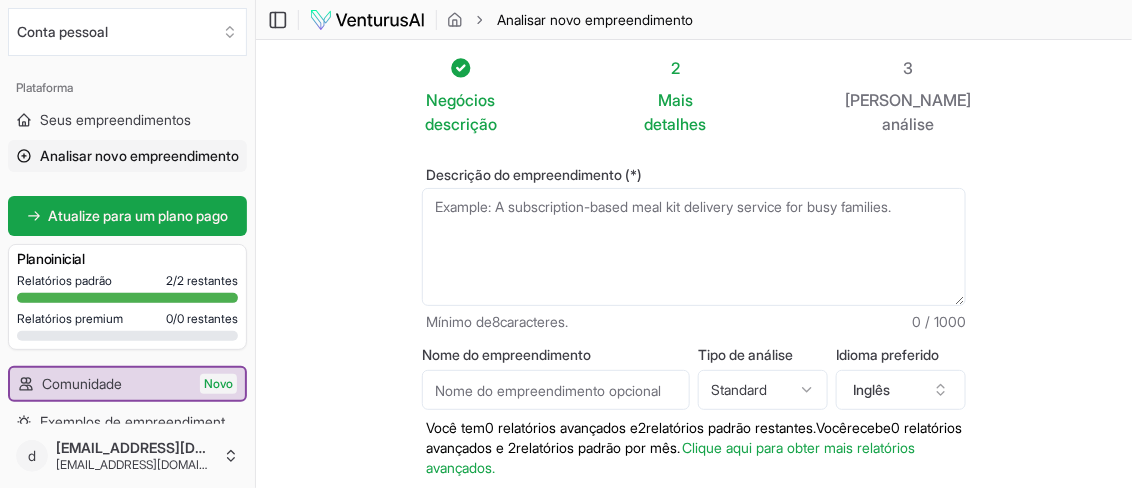 click on "Descrição do empreendimento (*)" at bounding box center [694, 247] 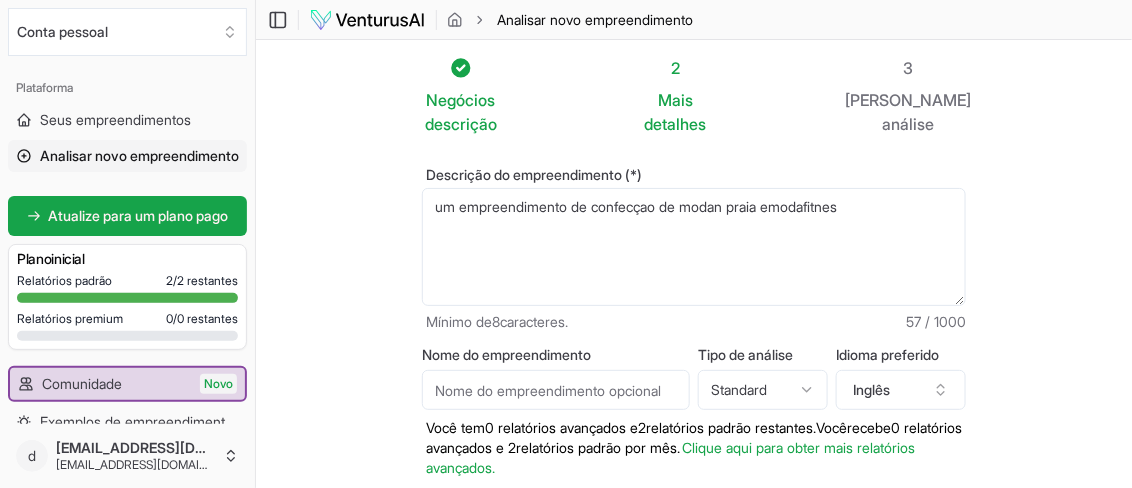 click on "um empreendimento de confecçao de modan praia emodafitnes" at bounding box center (694, 247) 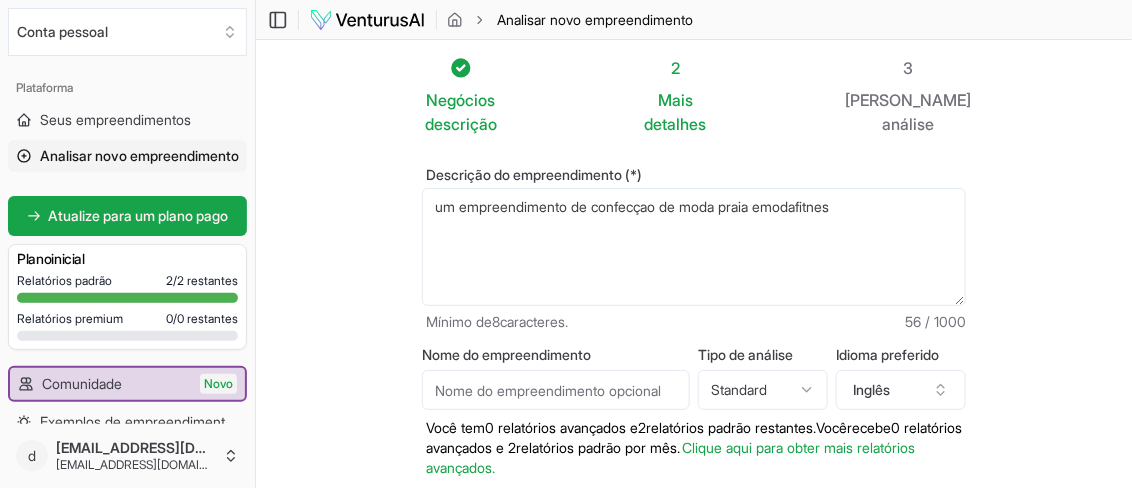 click on "um empreendimento de confecçao de moda praia emodafitnes" at bounding box center (694, 247) 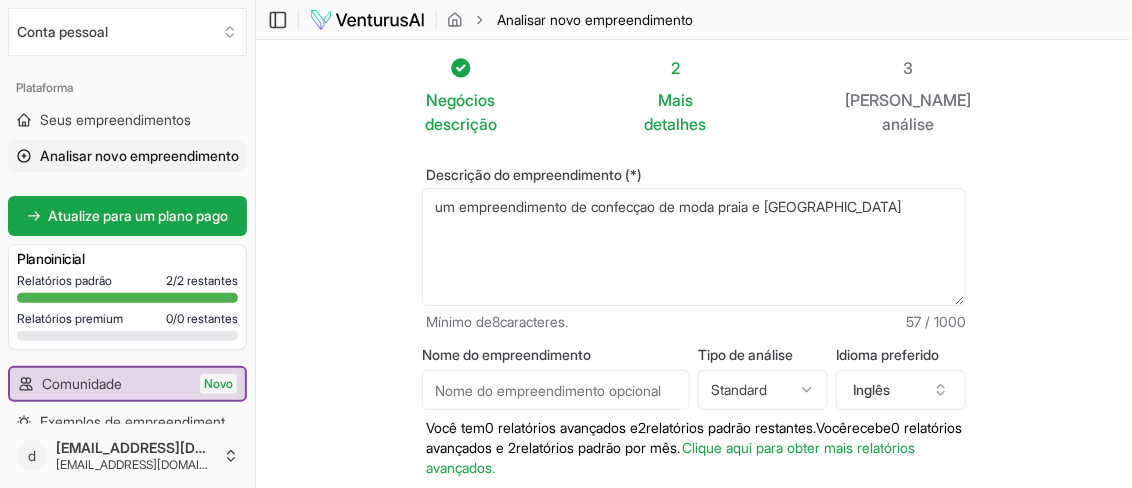 click on "um empreendimento de confecçao de moda praia e [GEOGRAPHIC_DATA]" at bounding box center [694, 247] 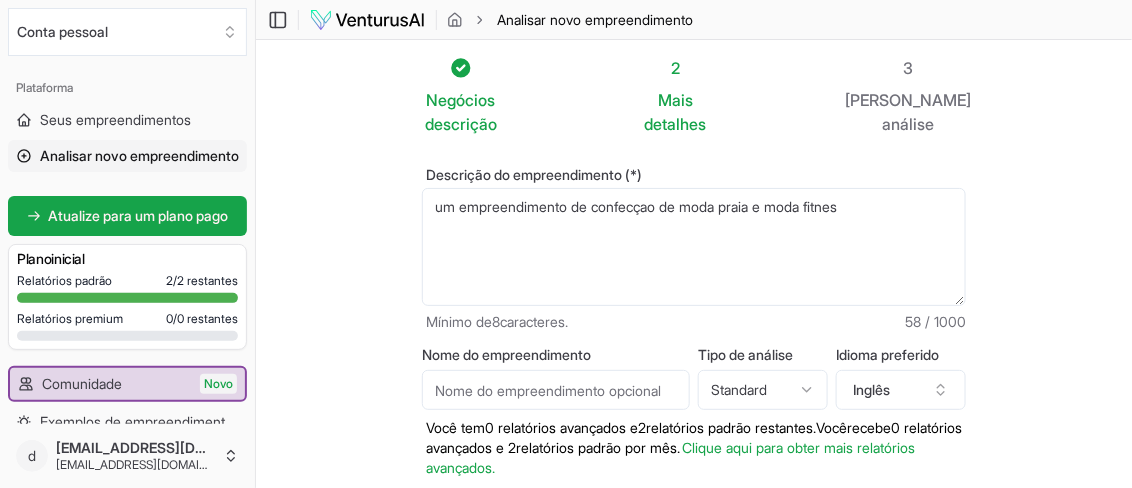 click on "um empreendimento de confecçao de moda praia e moda fitnes" at bounding box center [694, 247] 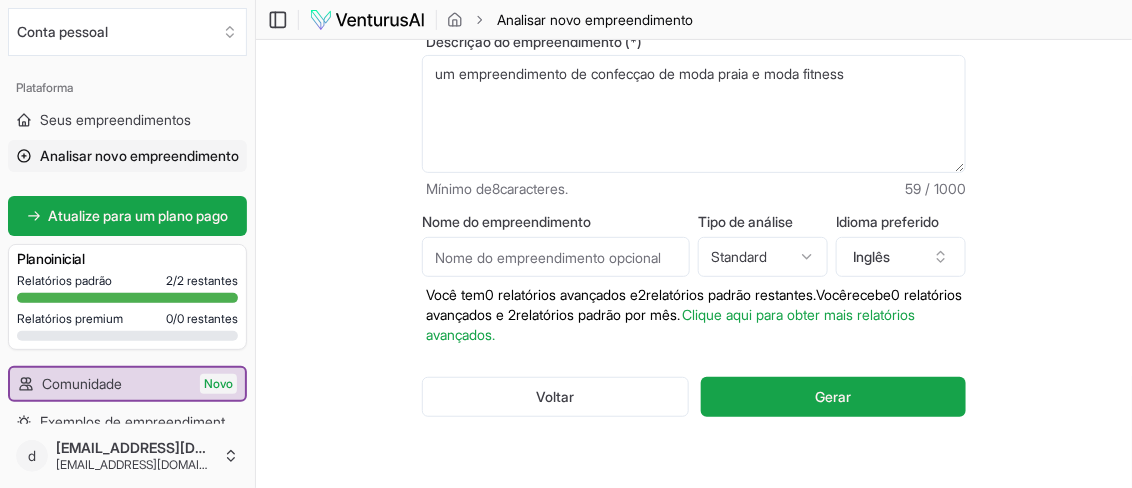scroll, scrollTop: 199, scrollLeft: 0, axis: vertical 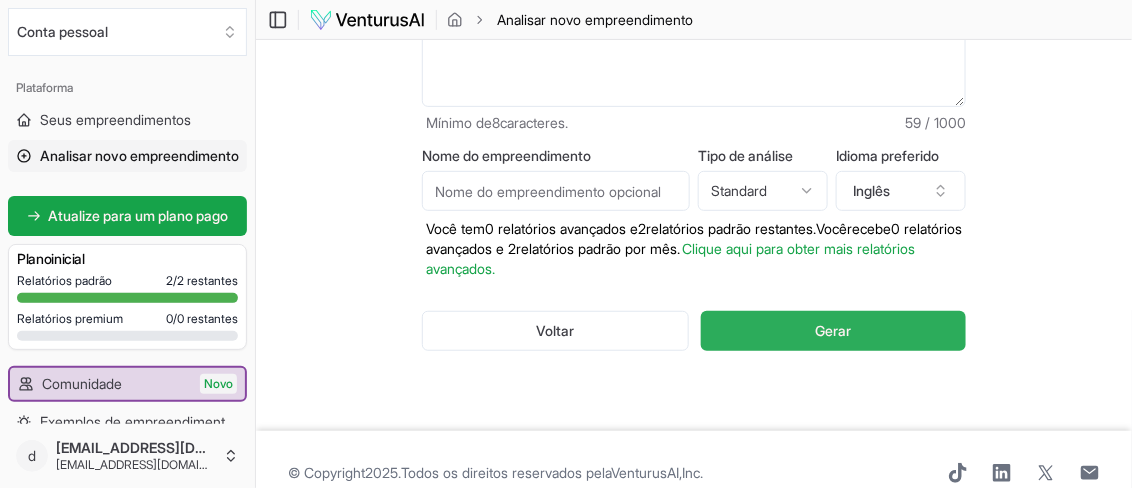 type on "um empreendimento de confecçao de moda praia e moda fitness" 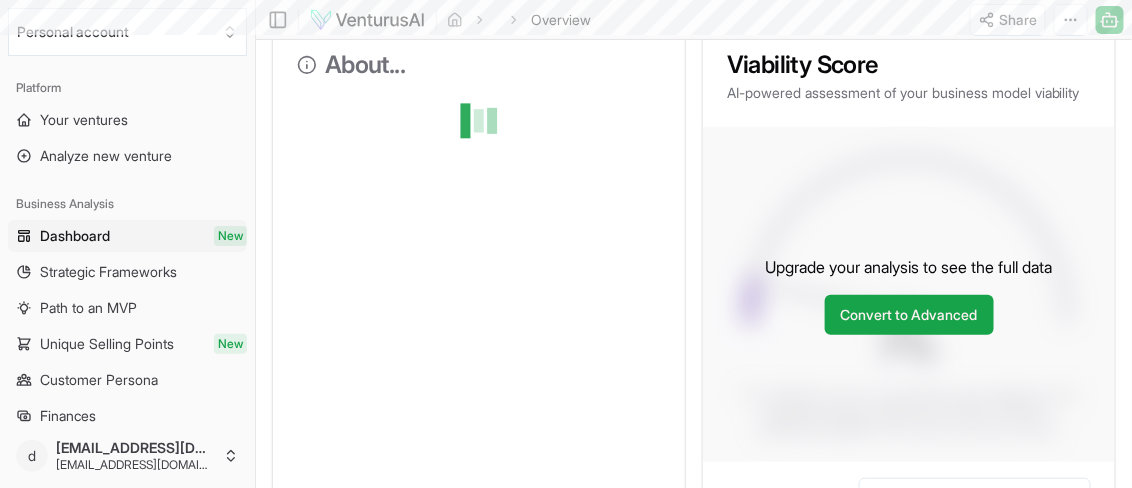 scroll, scrollTop: 0, scrollLeft: 0, axis: both 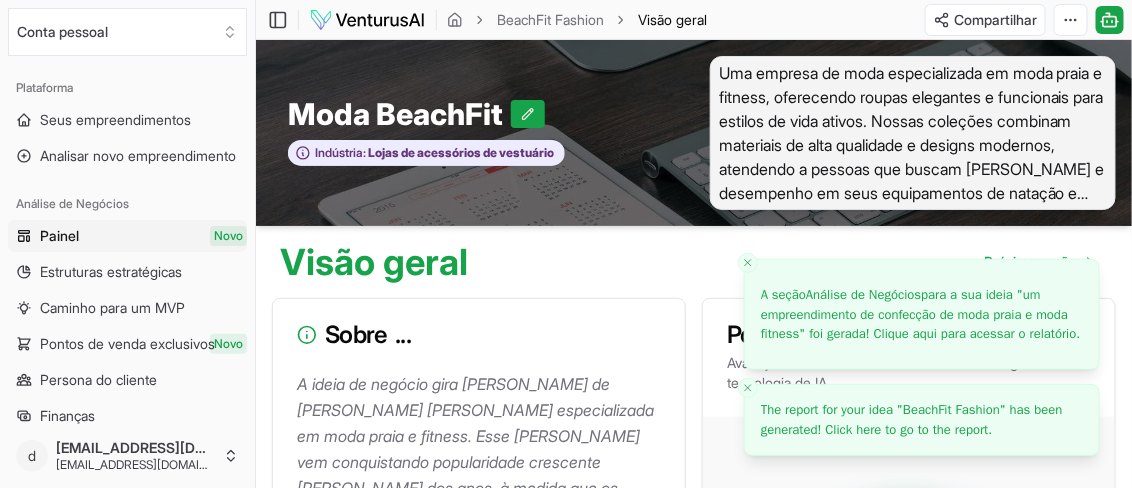 click 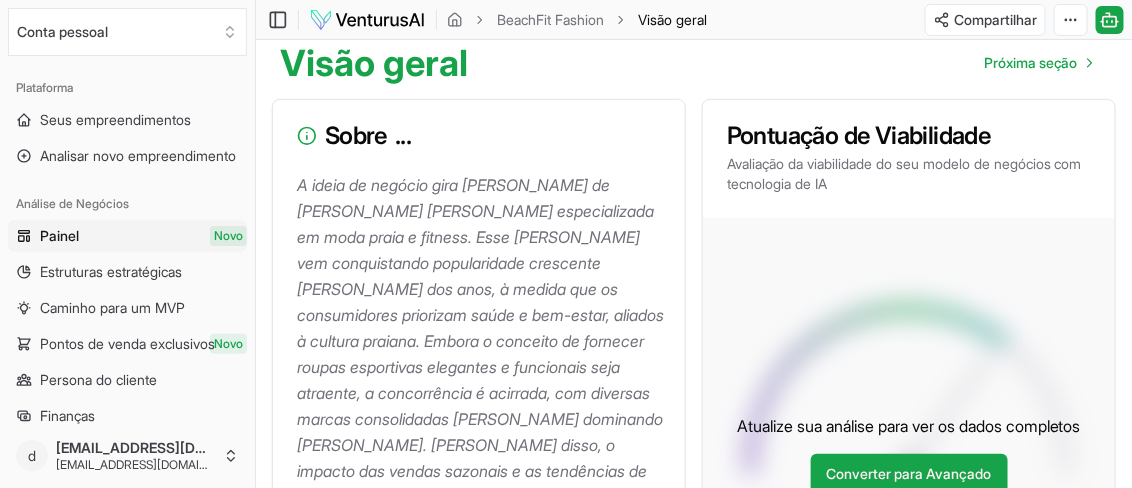 scroll, scrollTop: 266, scrollLeft: 0, axis: vertical 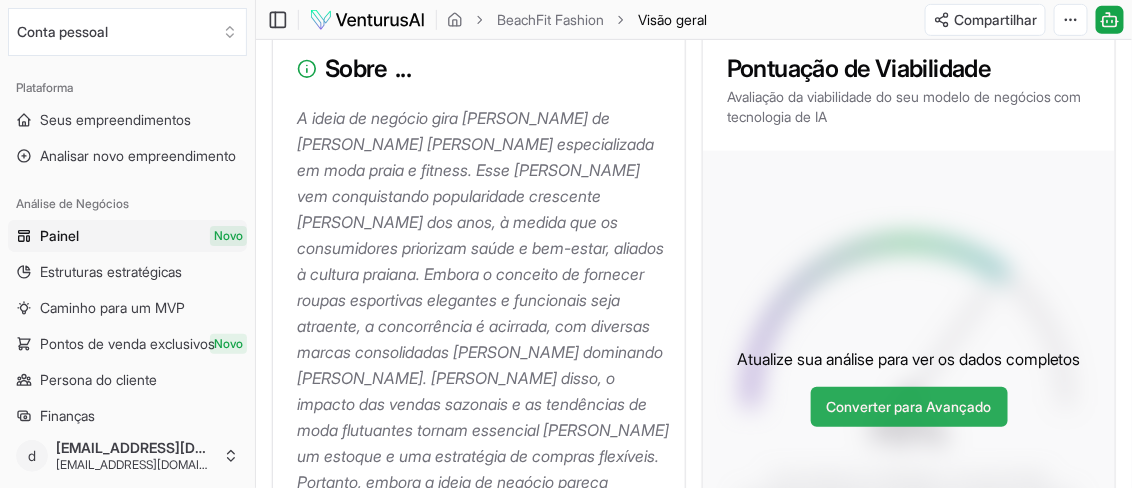 click on "Converter para Avançado" at bounding box center (909, 406) 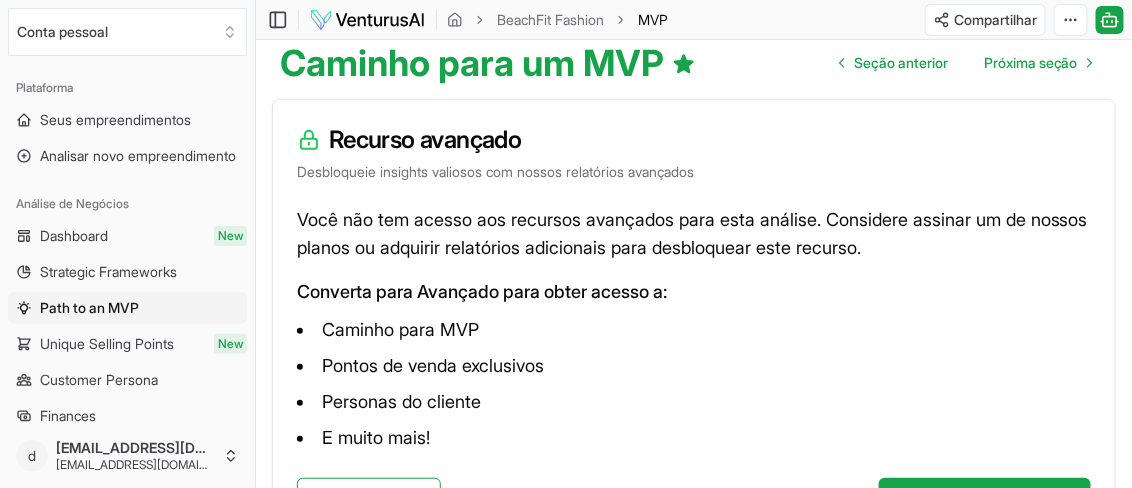 scroll, scrollTop: 266, scrollLeft: 0, axis: vertical 